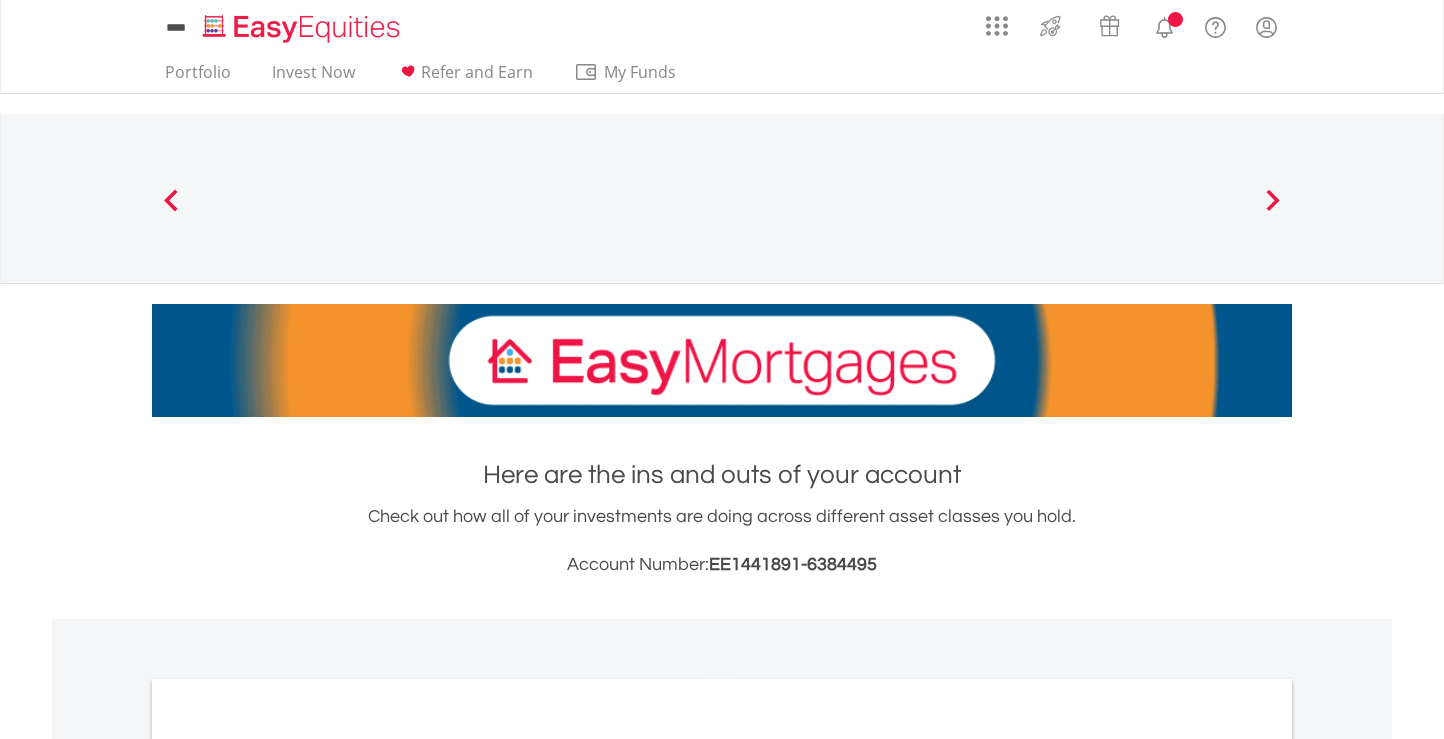 scroll, scrollTop: 0, scrollLeft: 0, axis: both 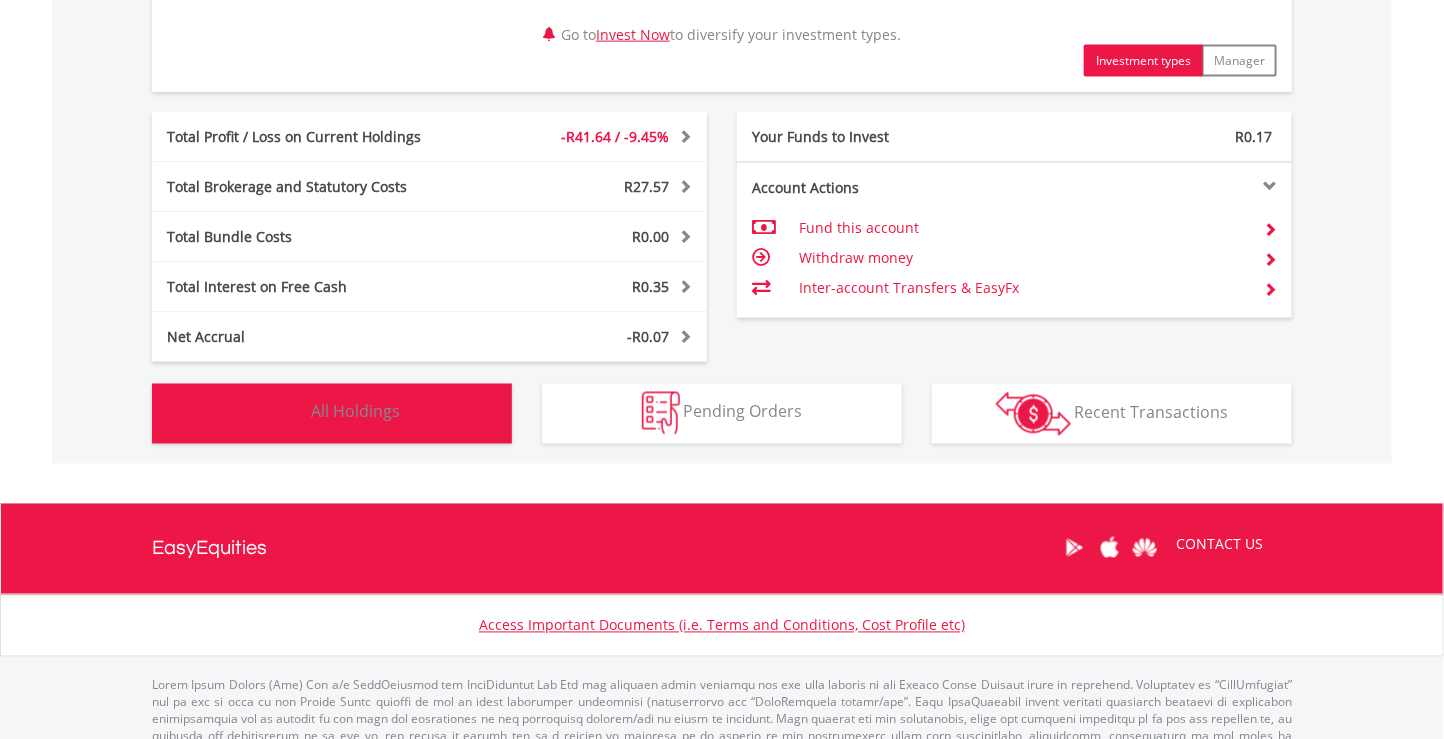 click on "Holdings
All Holdings" at bounding box center (332, 414) 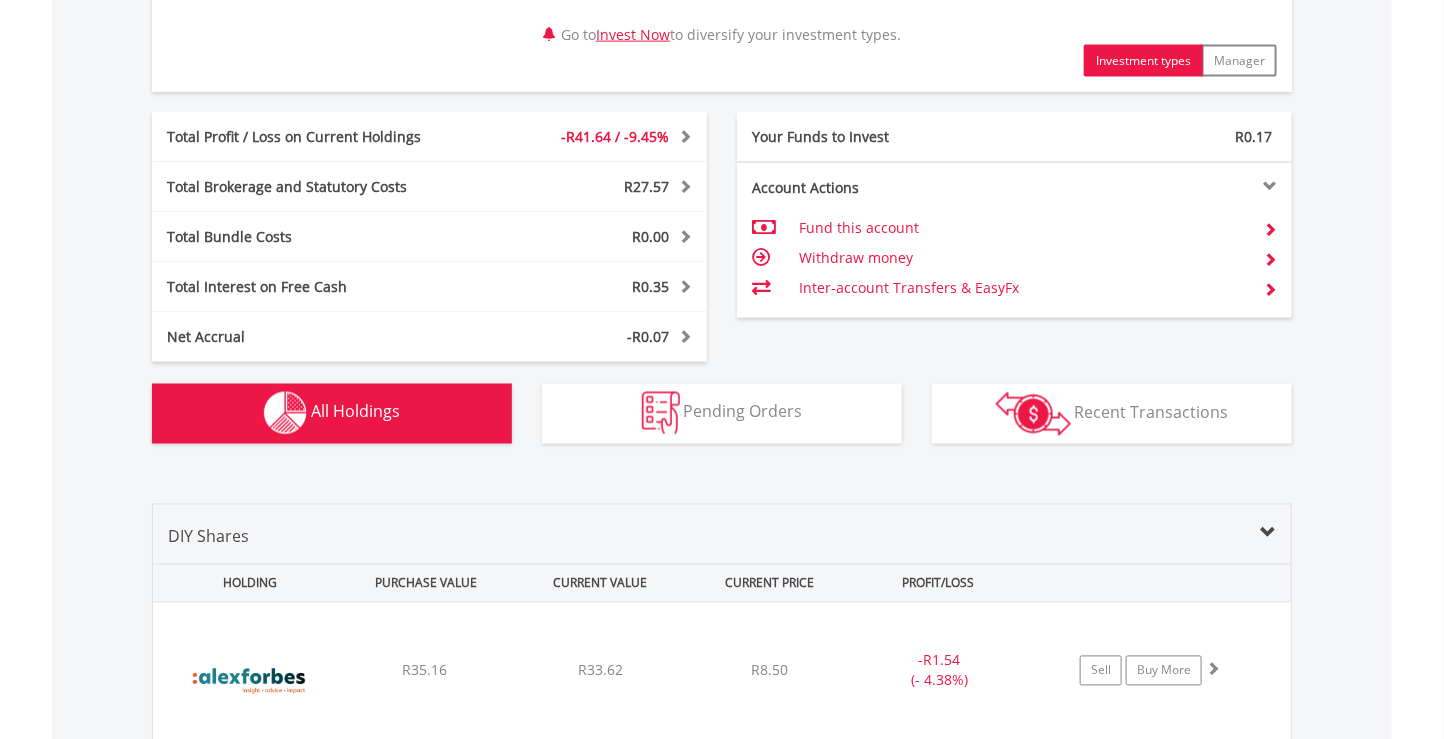 scroll, scrollTop: 1561, scrollLeft: 0, axis: vertical 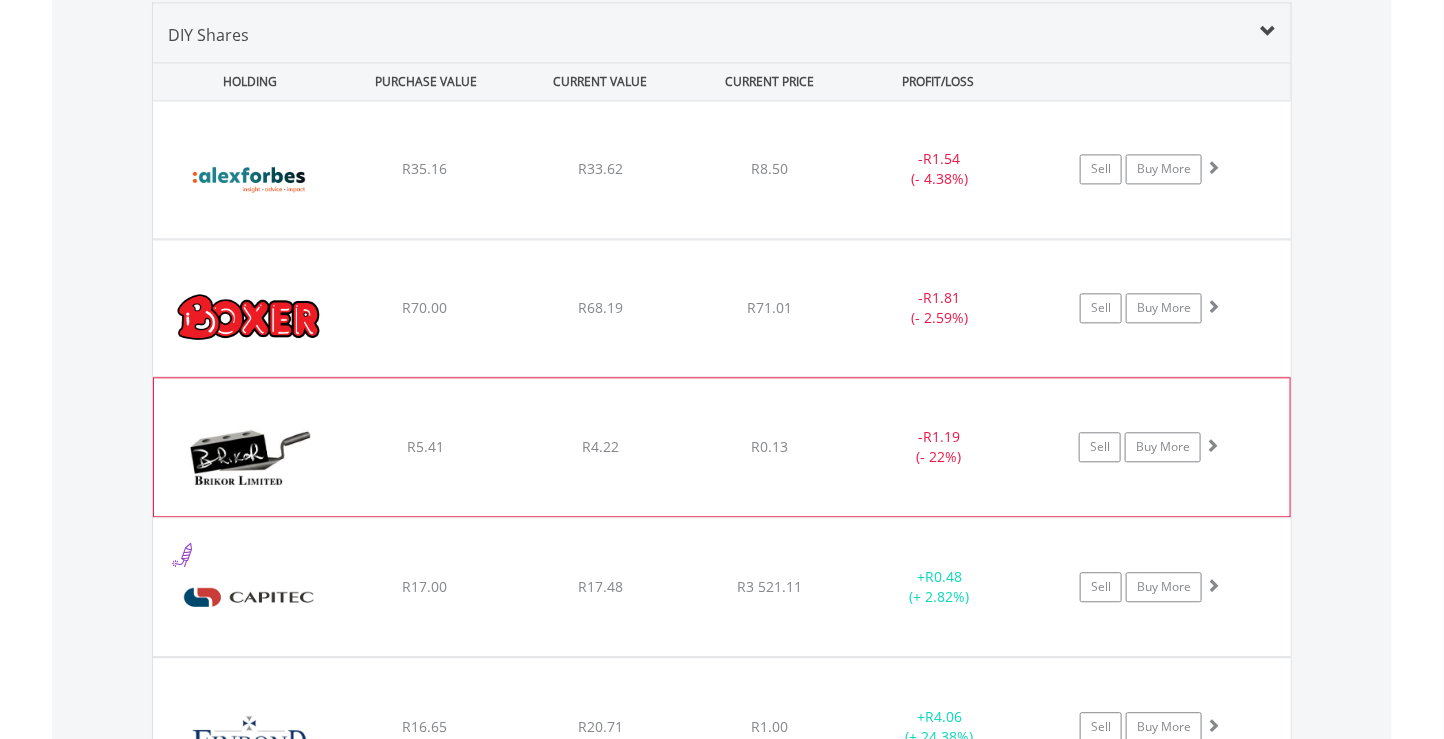 drag, startPoint x: 801, startPoint y: 432, endPoint x: 804, endPoint y: 421, distance: 11.401754 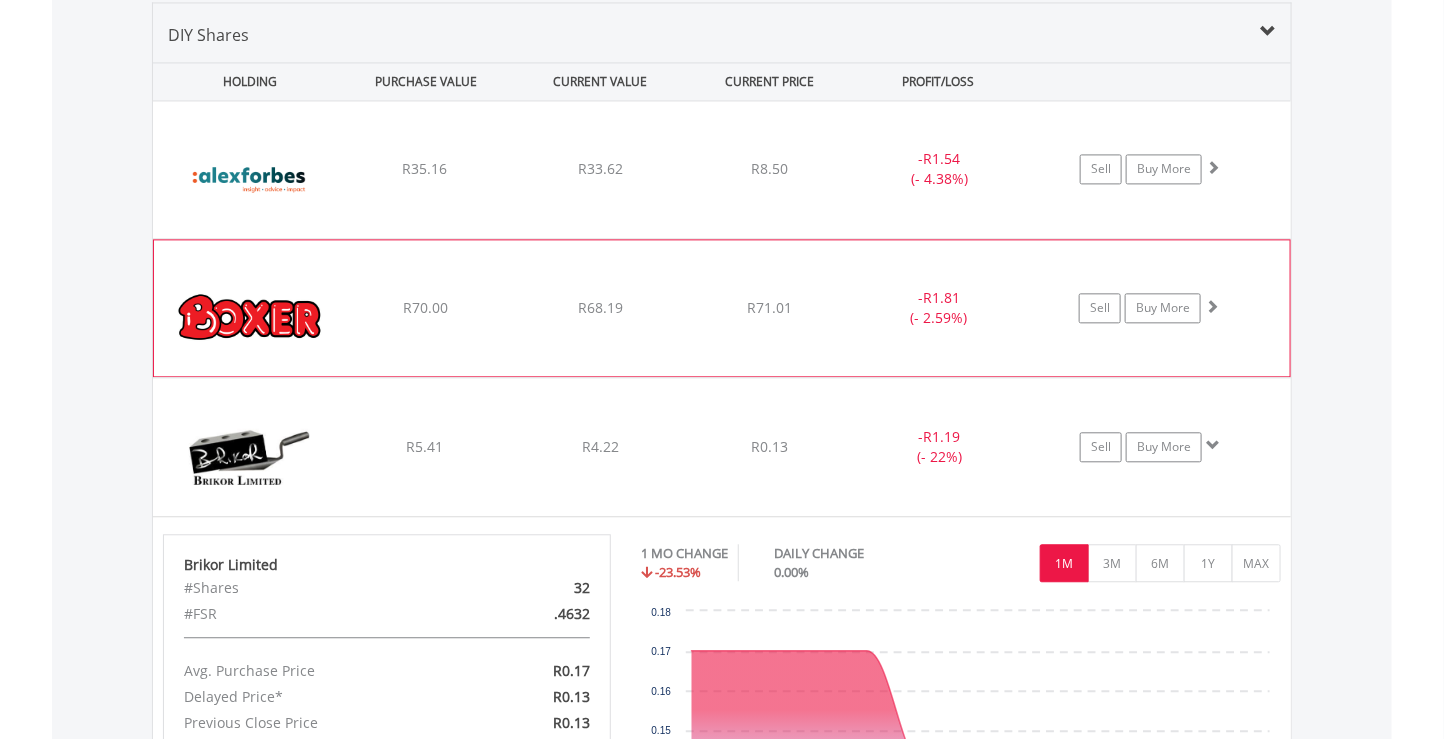 click on "R71.01" at bounding box center [769, 168] 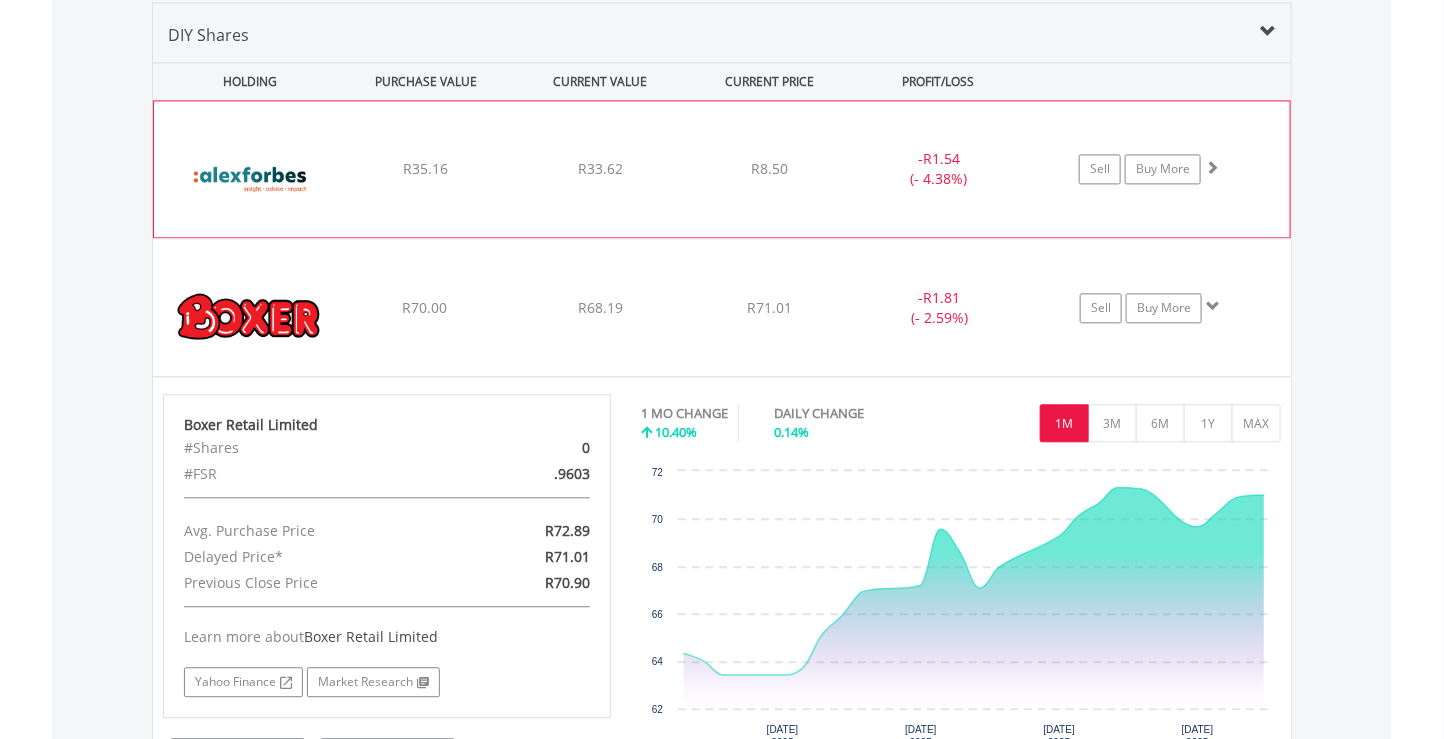 click on "R33.62" at bounding box center [600, 169] 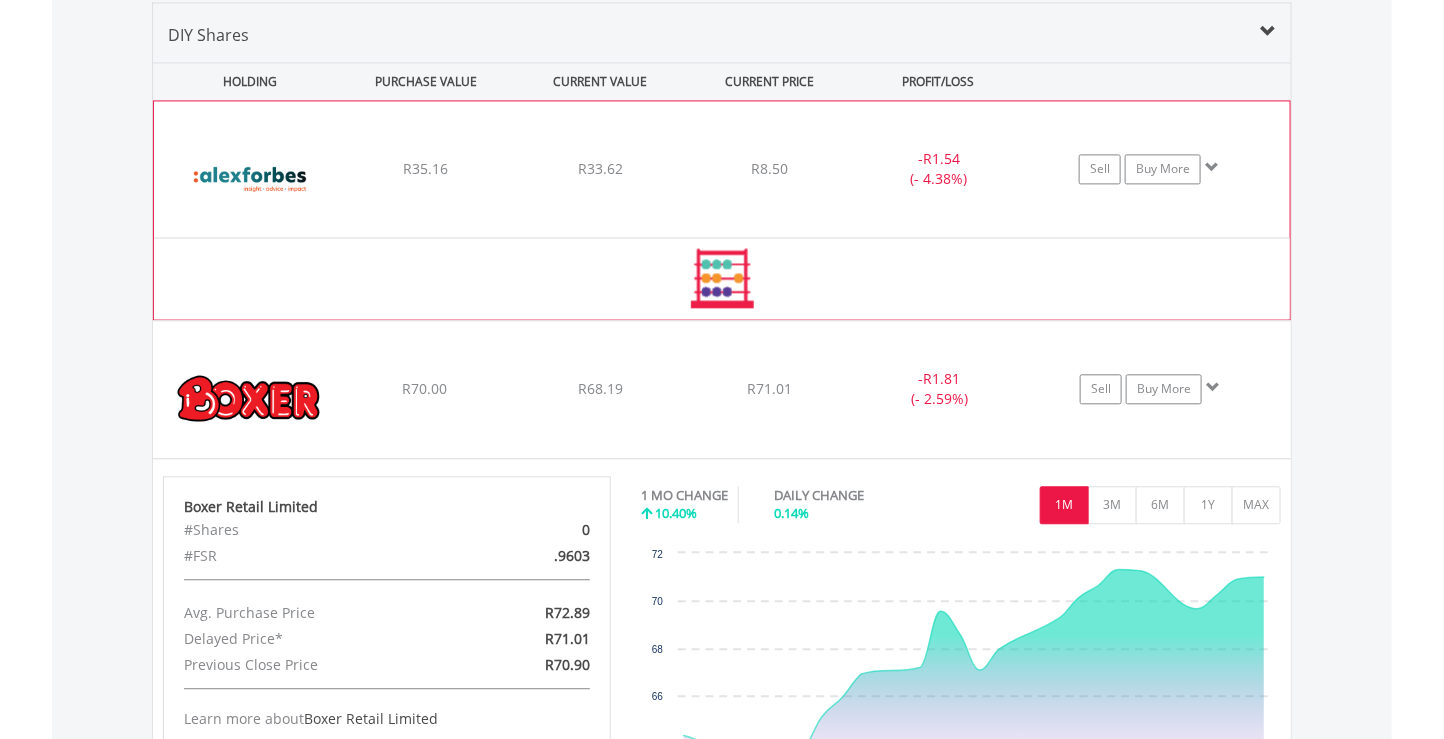 click on "R33.62" at bounding box center [600, 169] 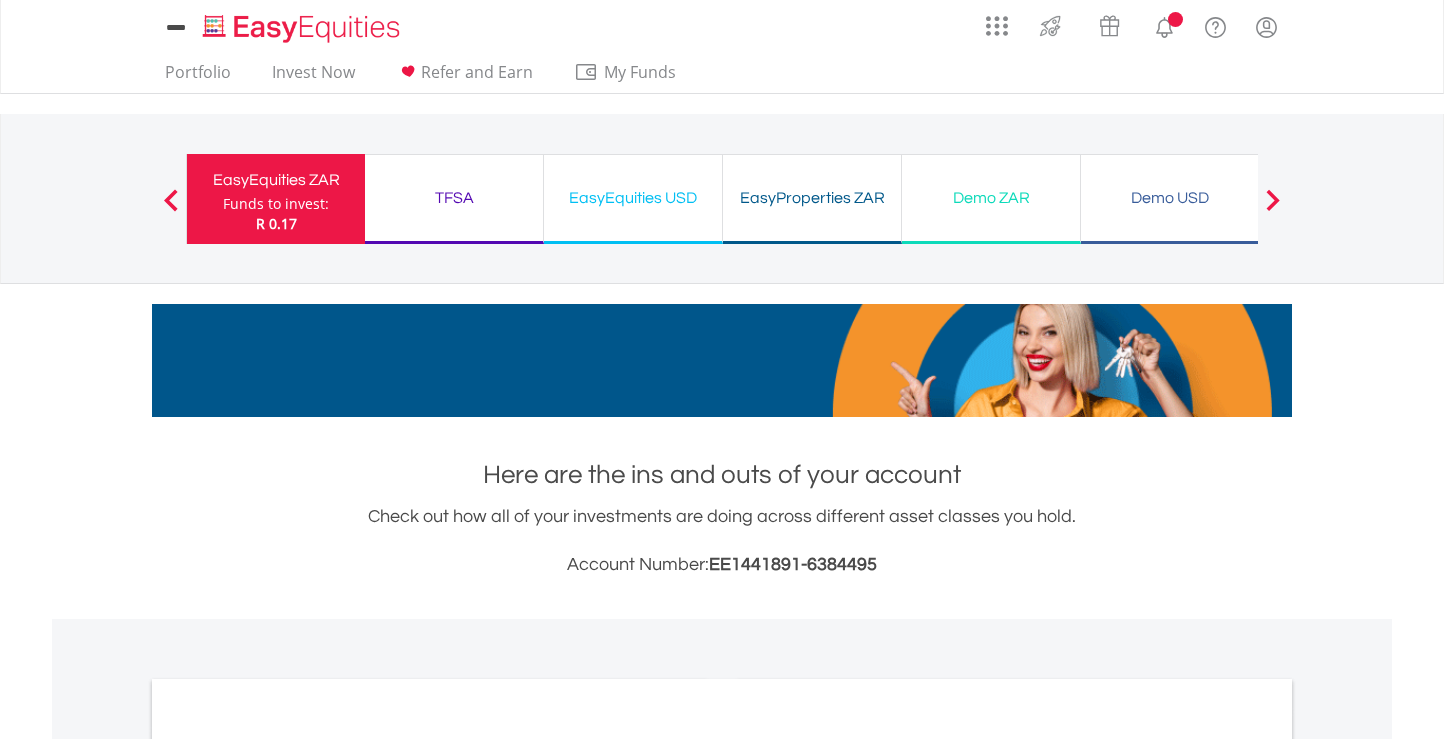 scroll, scrollTop: 0, scrollLeft: 0, axis: both 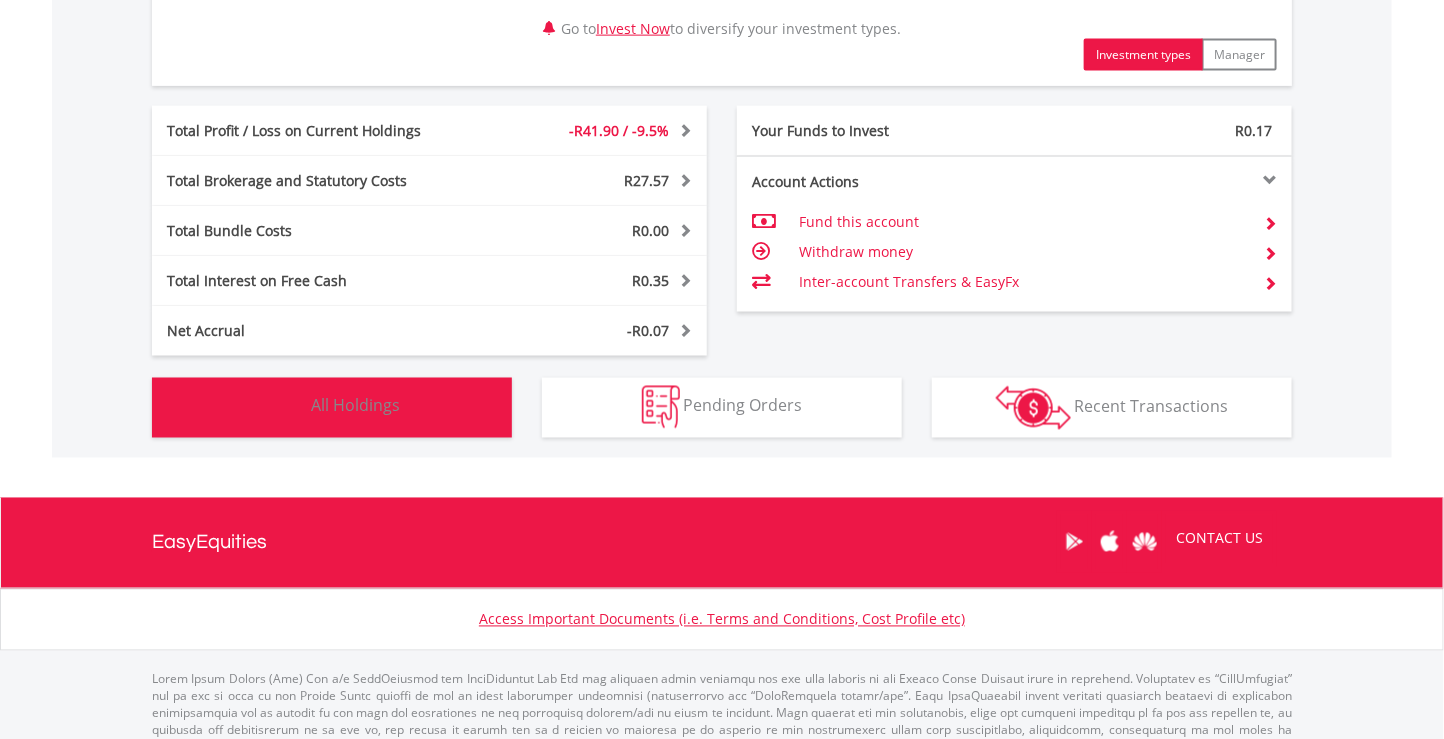 click on "All Holdings" at bounding box center (355, 406) 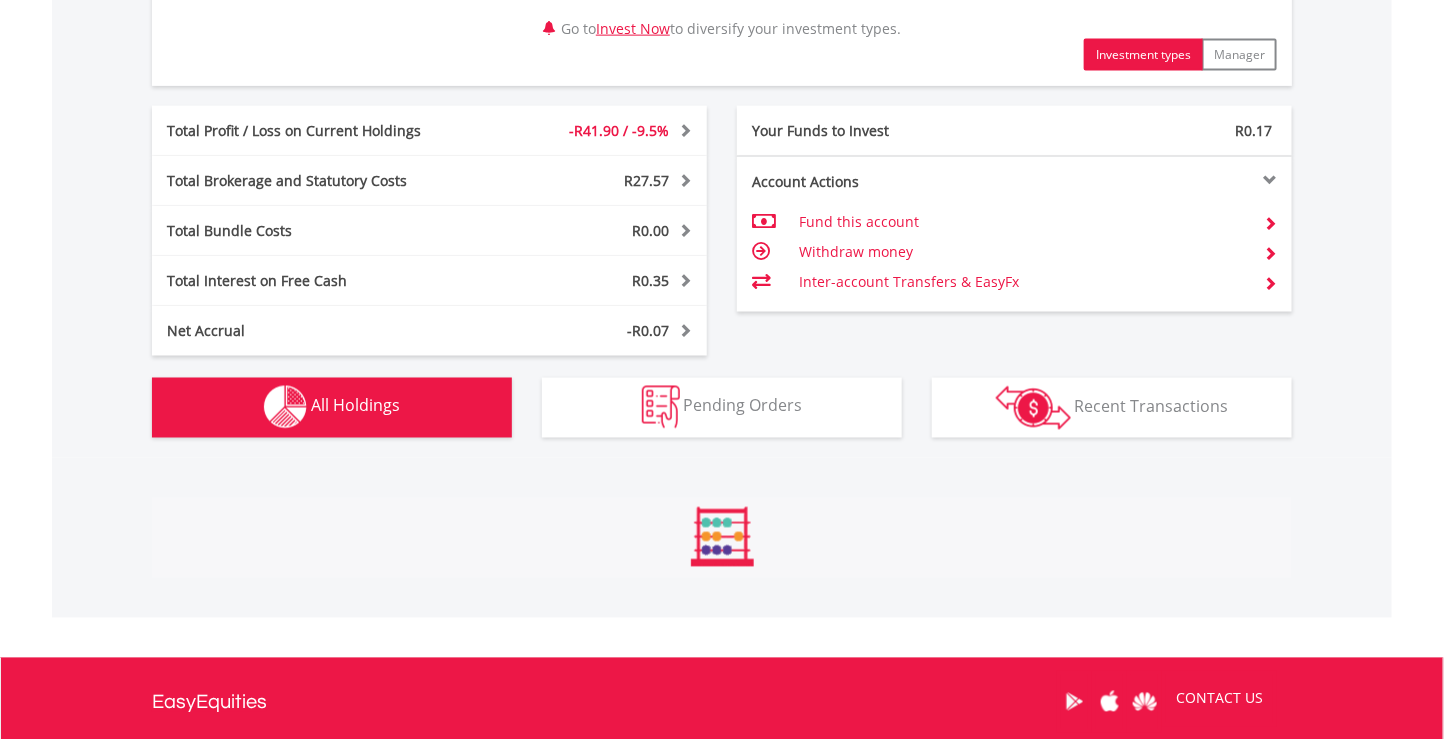 scroll, scrollTop: 1561, scrollLeft: 0, axis: vertical 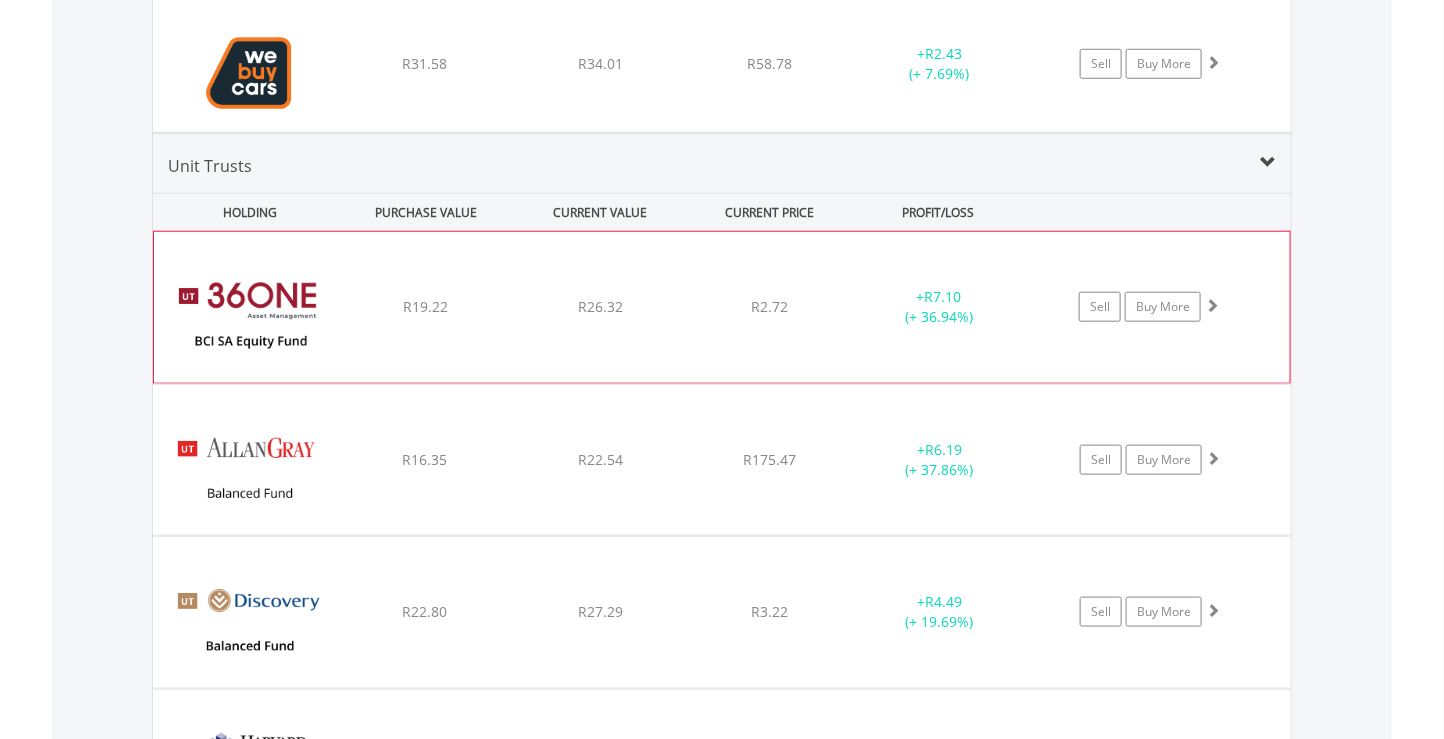 click at bounding box center [250, 317] 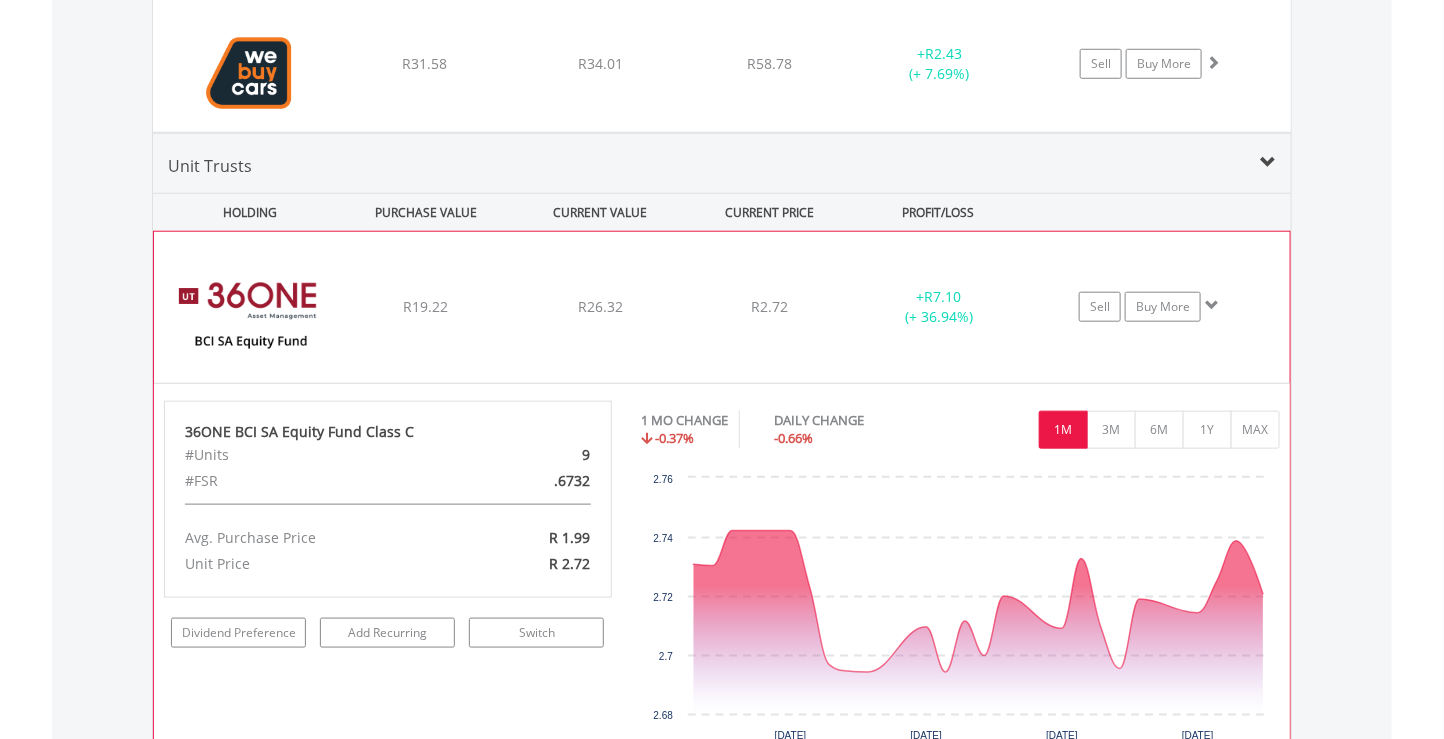 click at bounding box center (250, 317) 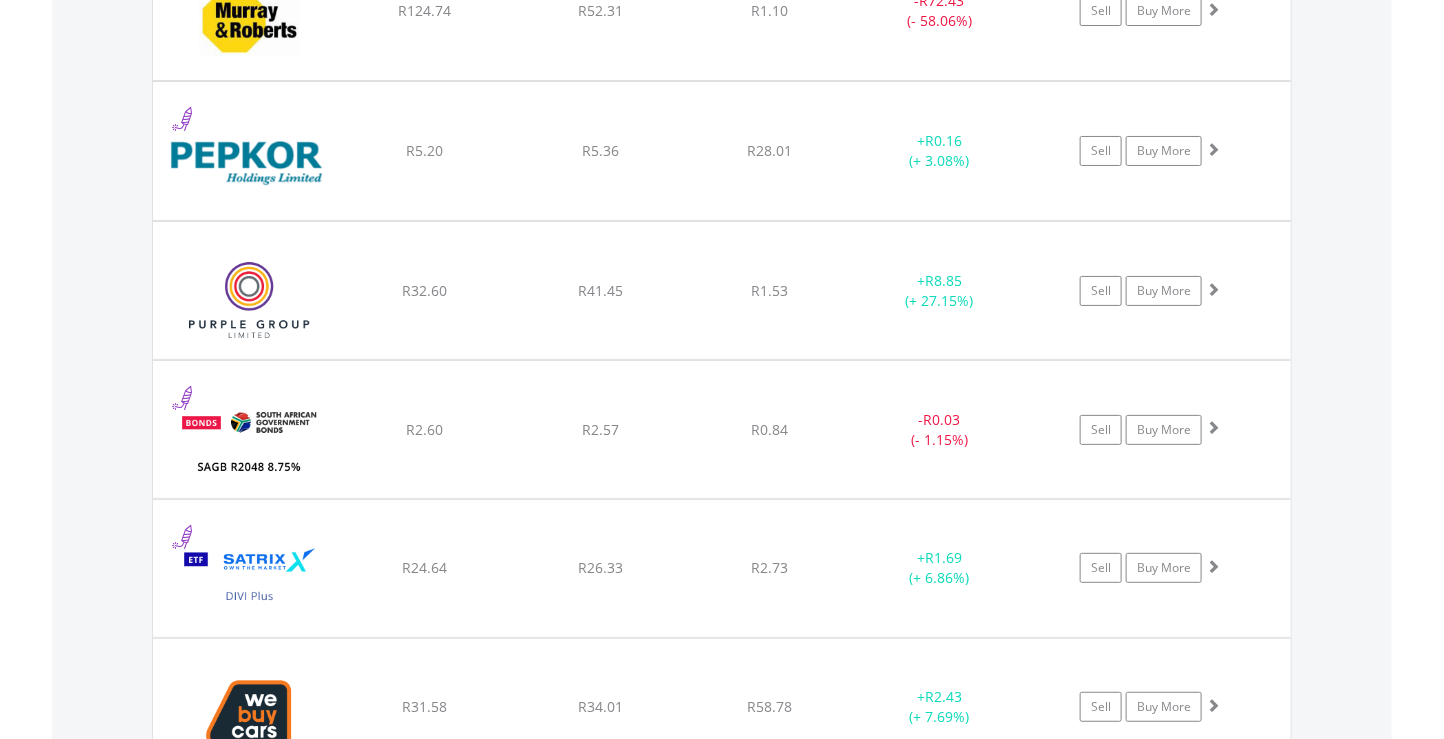 scroll, scrollTop: 2829, scrollLeft: 0, axis: vertical 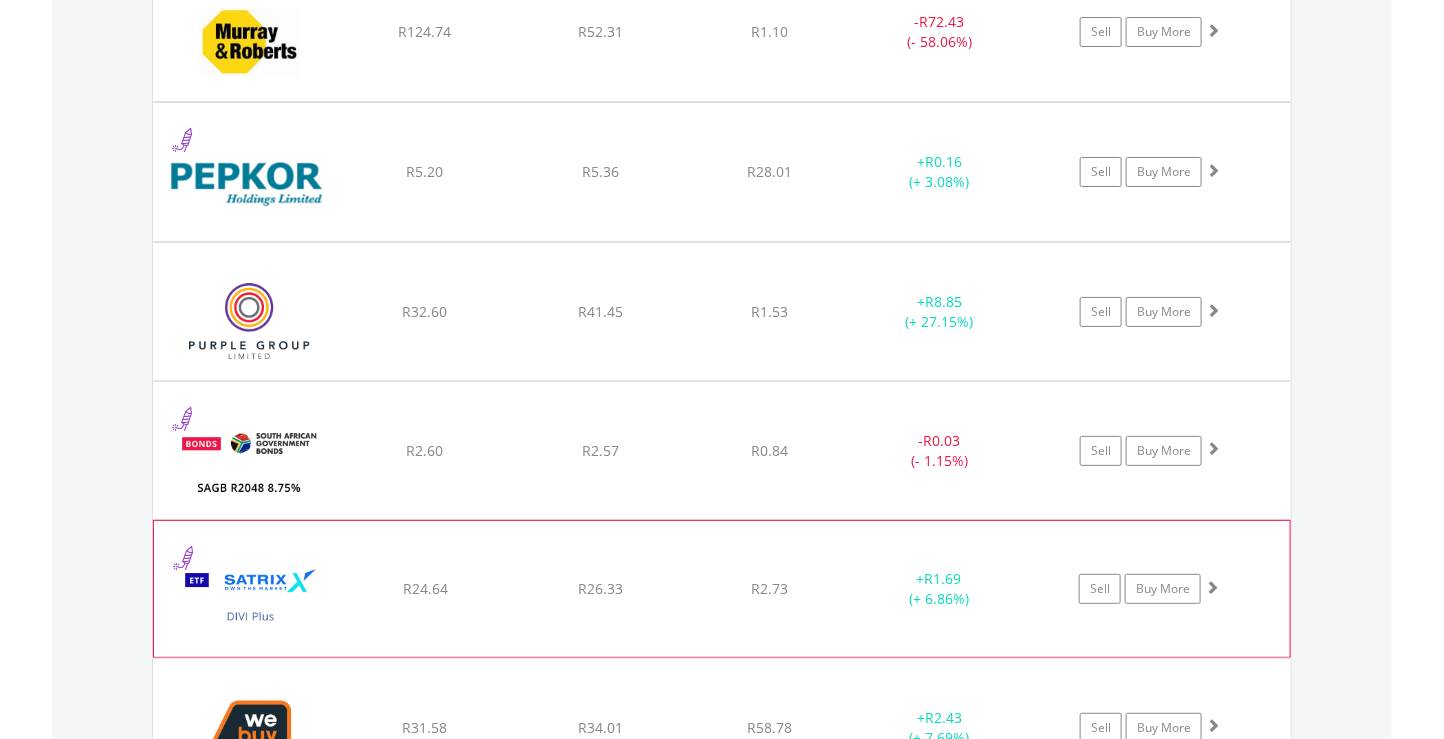 click on "﻿
Satrix DIVI ETF
R24.64
R26.33
R2.73
+  R1.69 (+ 6.86%)
Sell
Buy More" at bounding box center (722, -1099) 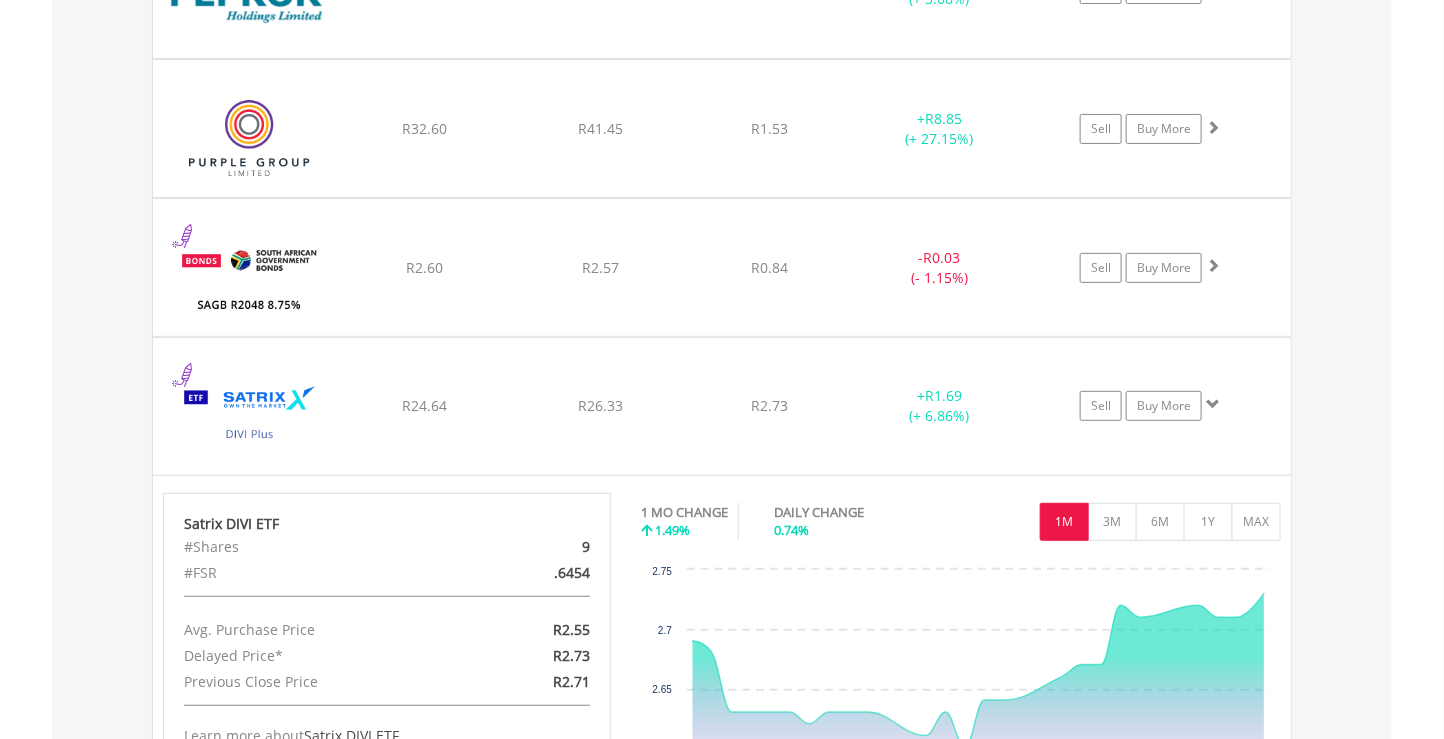 scroll, scrollTop: 3034, scrollLeft: 0, axis: vertical 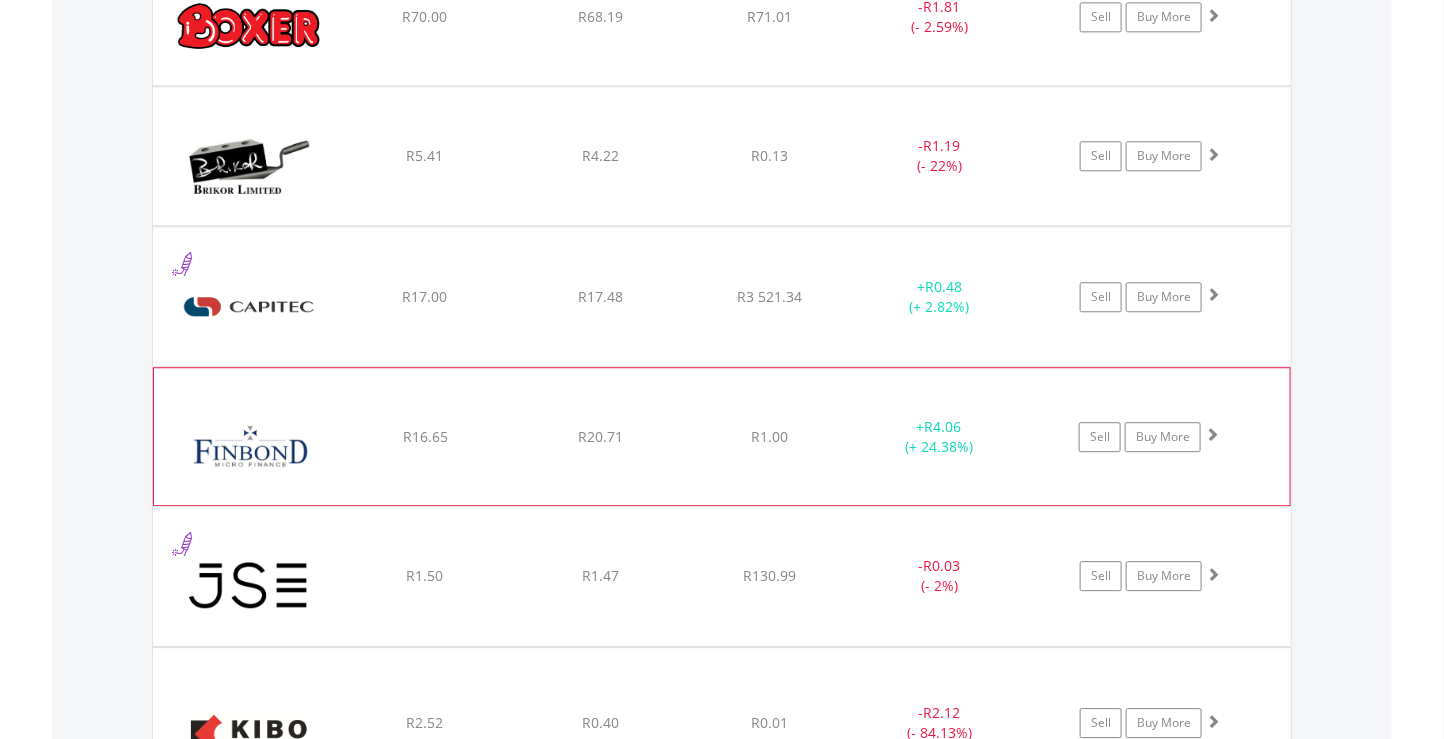 click on "R16.65" at bounding box center [424, -123] 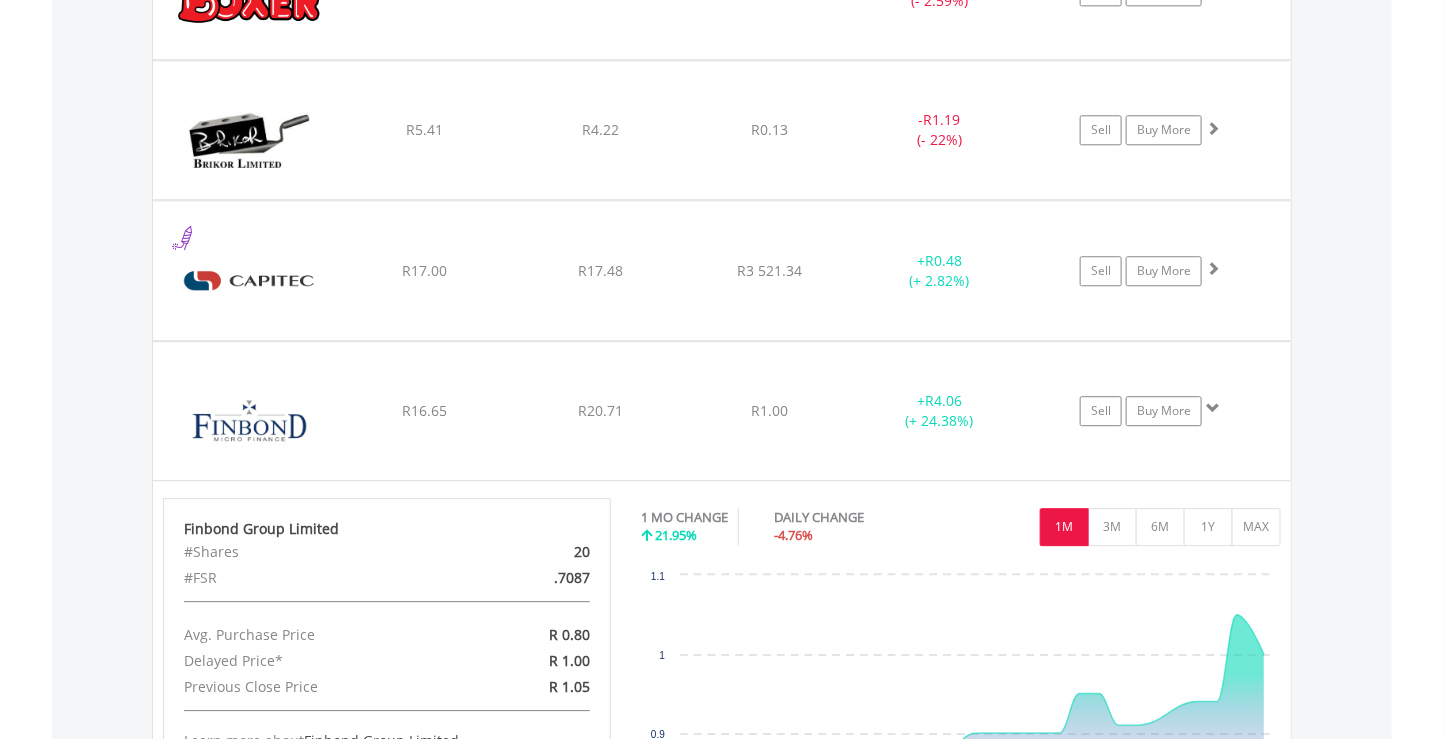 scroll, scrollTop: 1779, scrollLeft: 0, axis: vertical 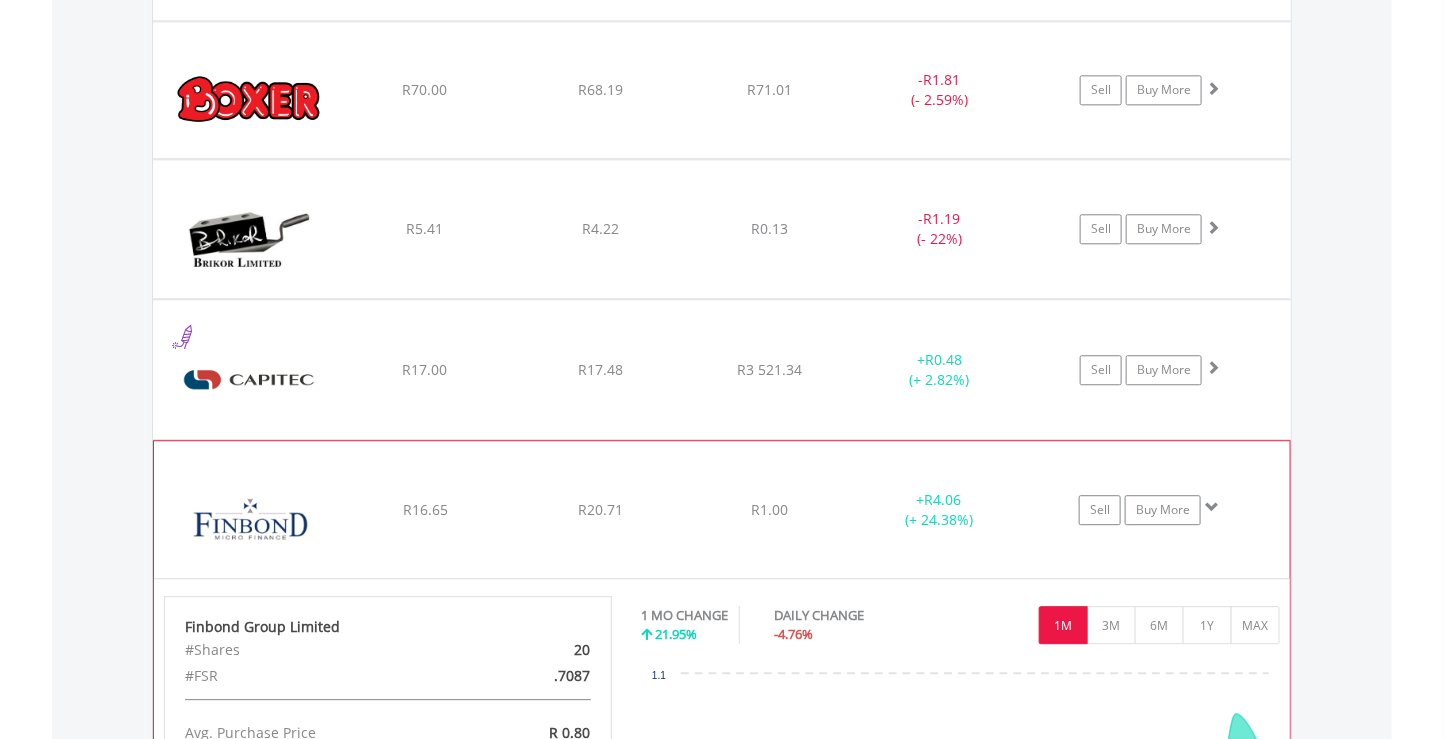 click at bounding box center (250, 520) 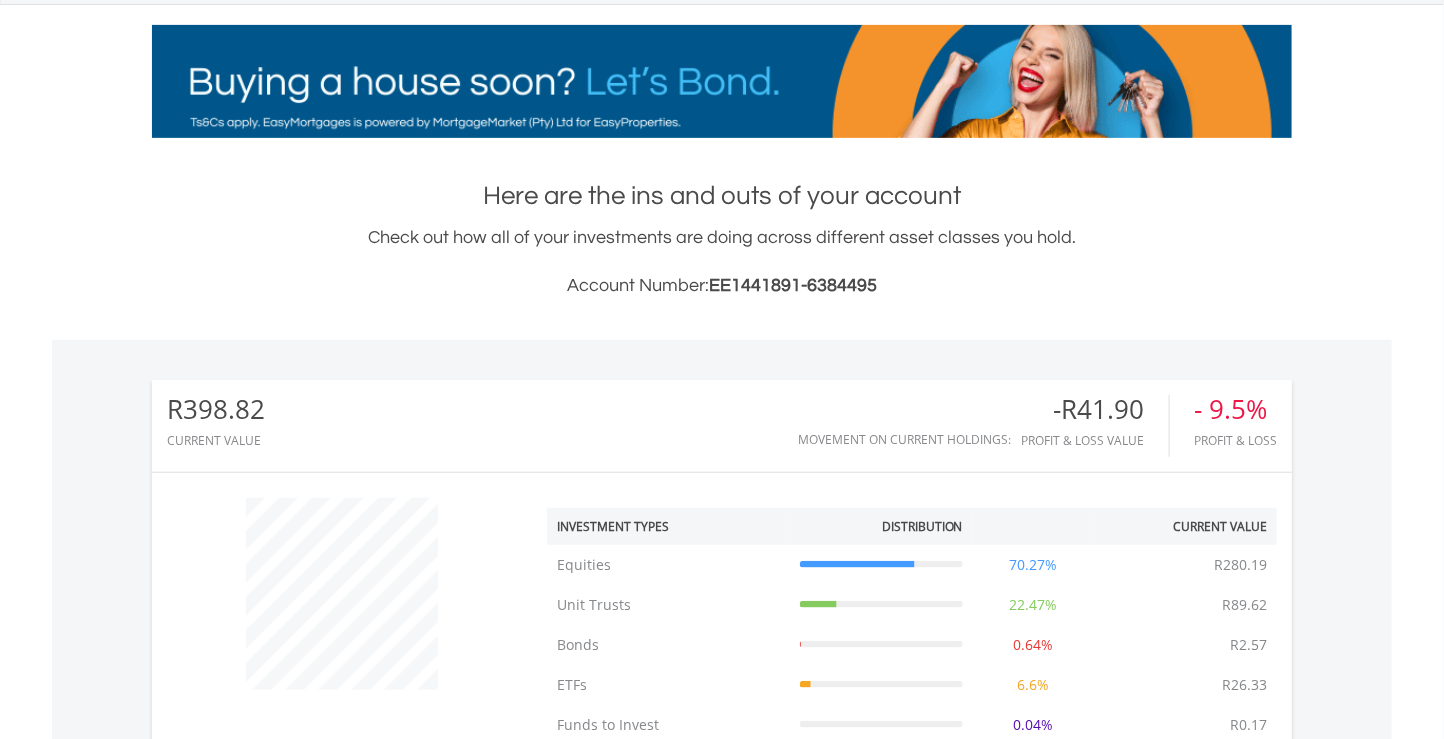 scroll, scrollTop: 0, scrollLeft: 0, axis: both 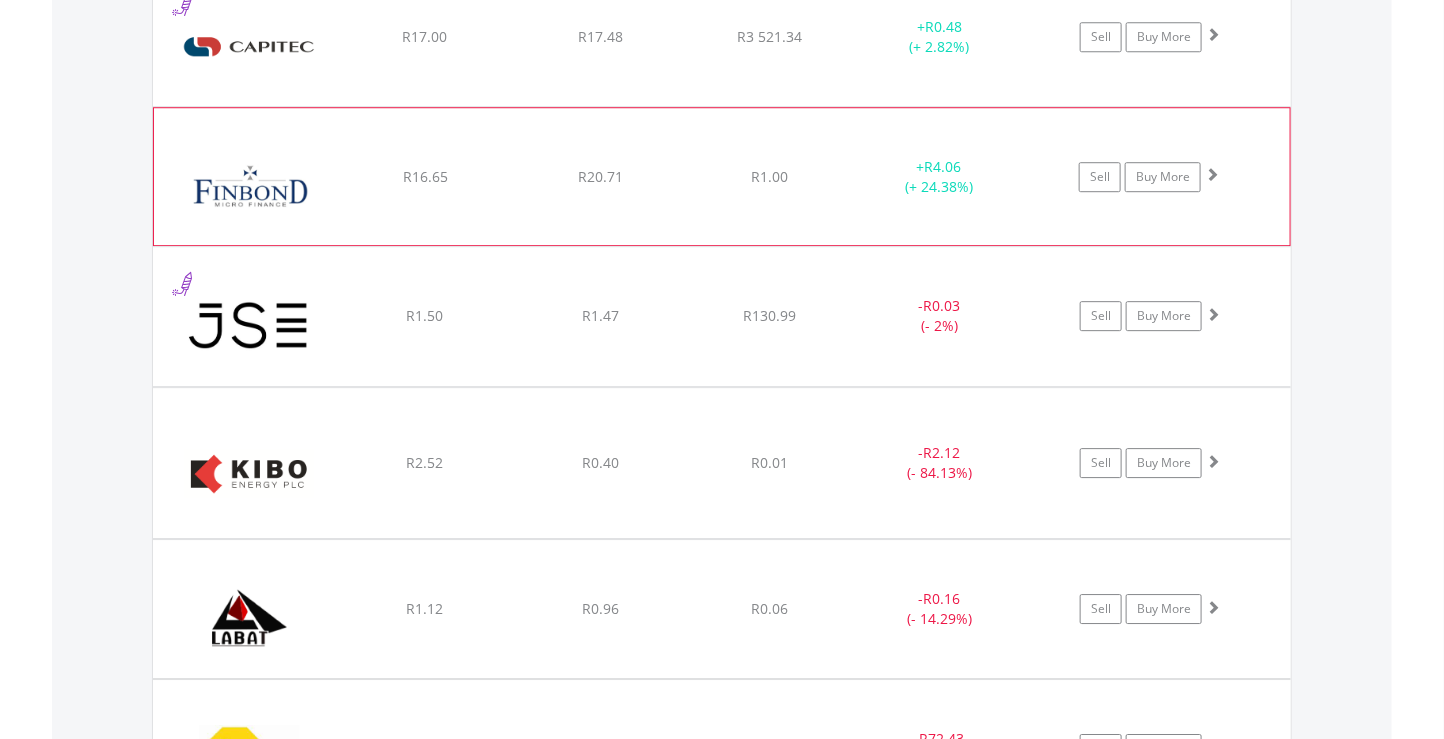 click at bounding box center (250, 187) 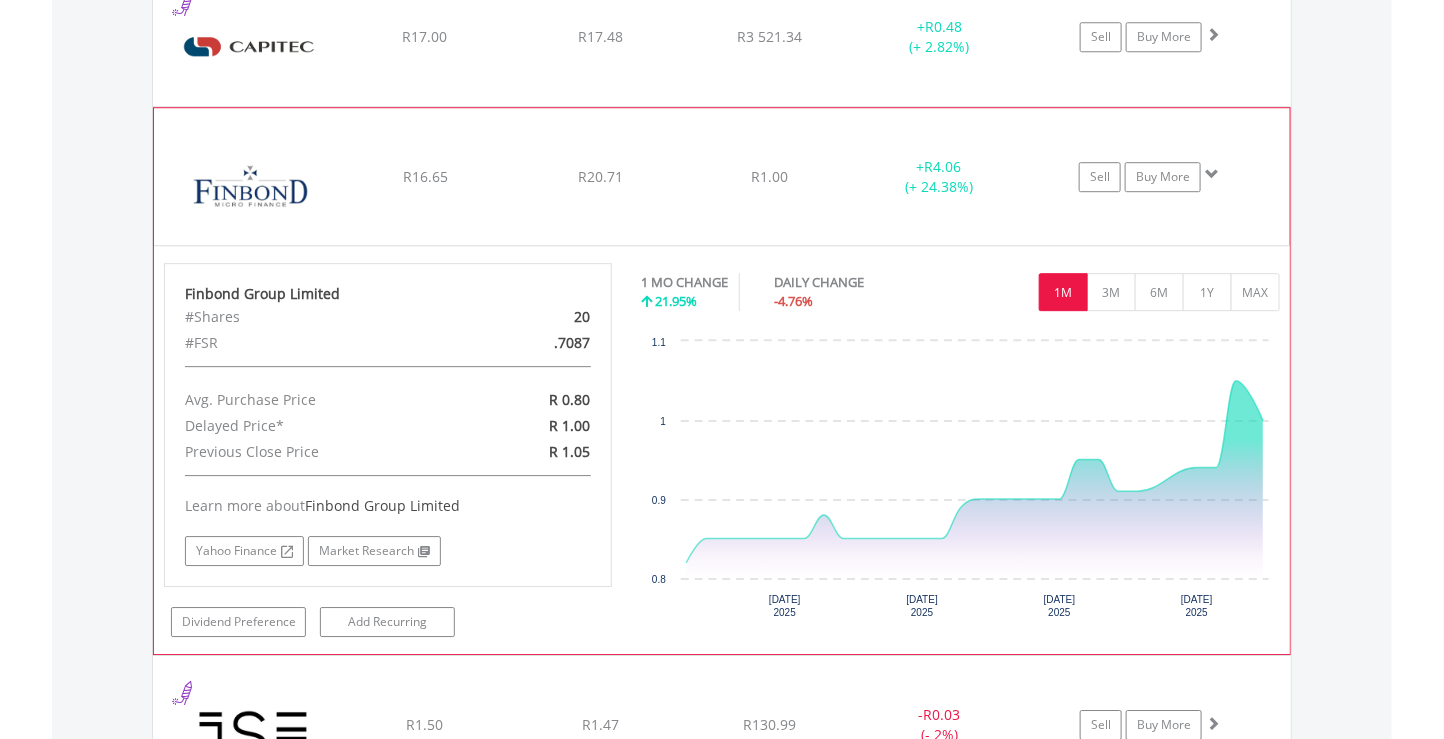 click at bounding box center [250, 187] 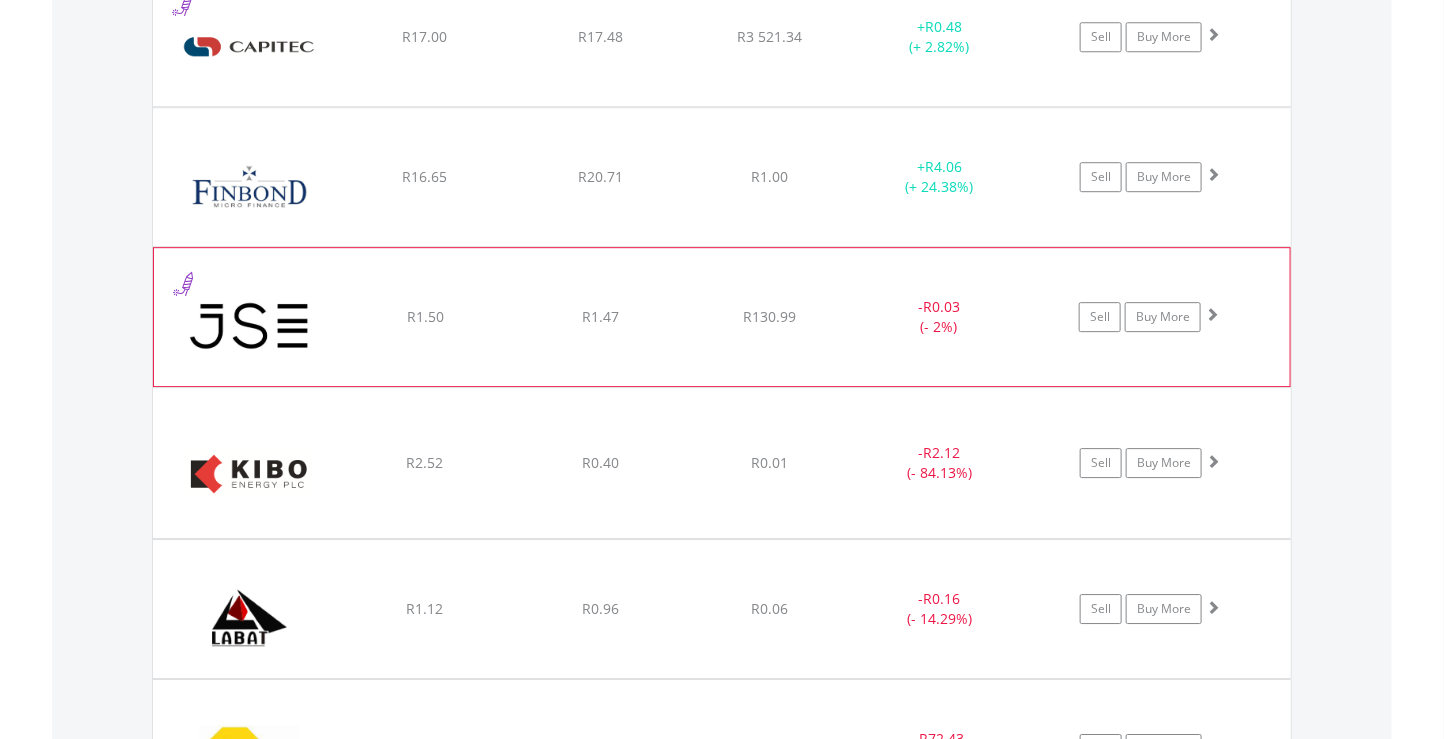 click at bounding box center [250, 327] 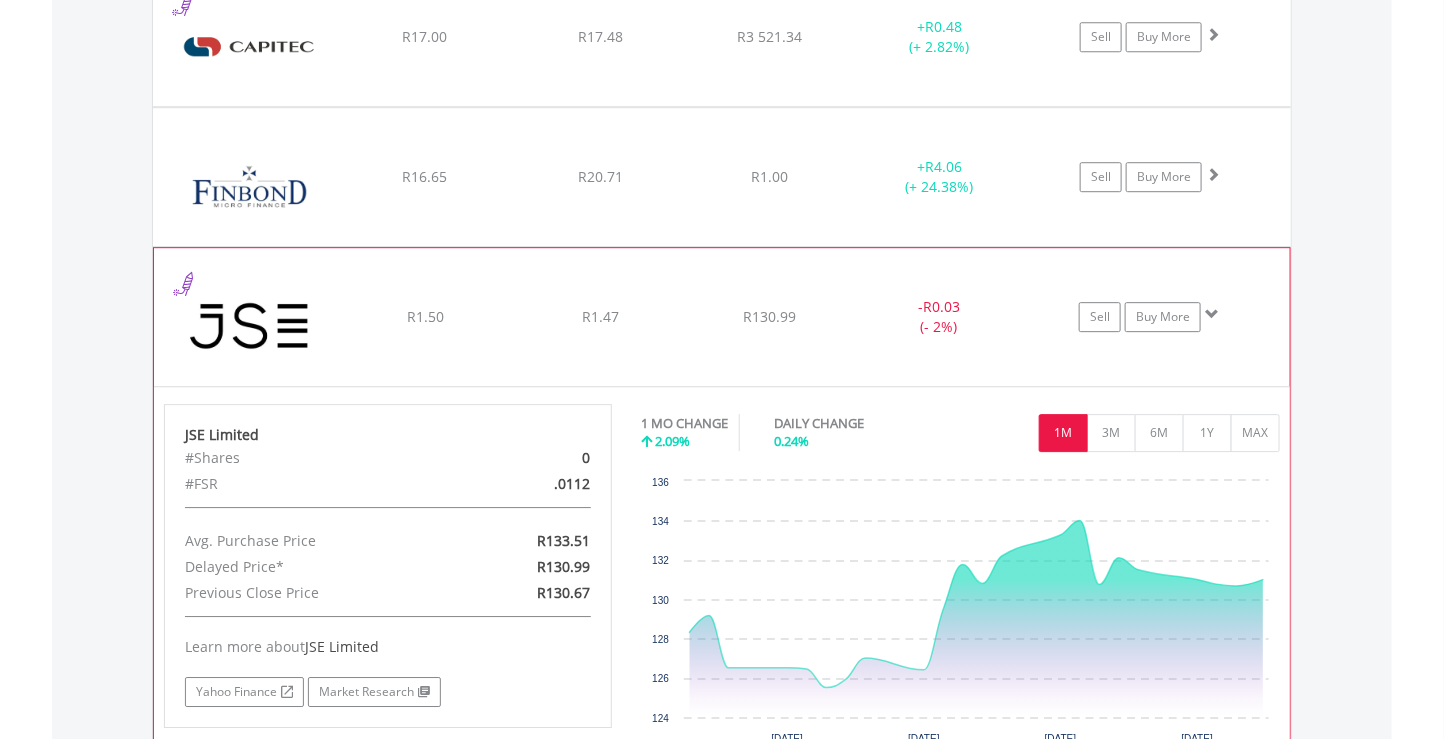 click at bounding box center (250, 327) 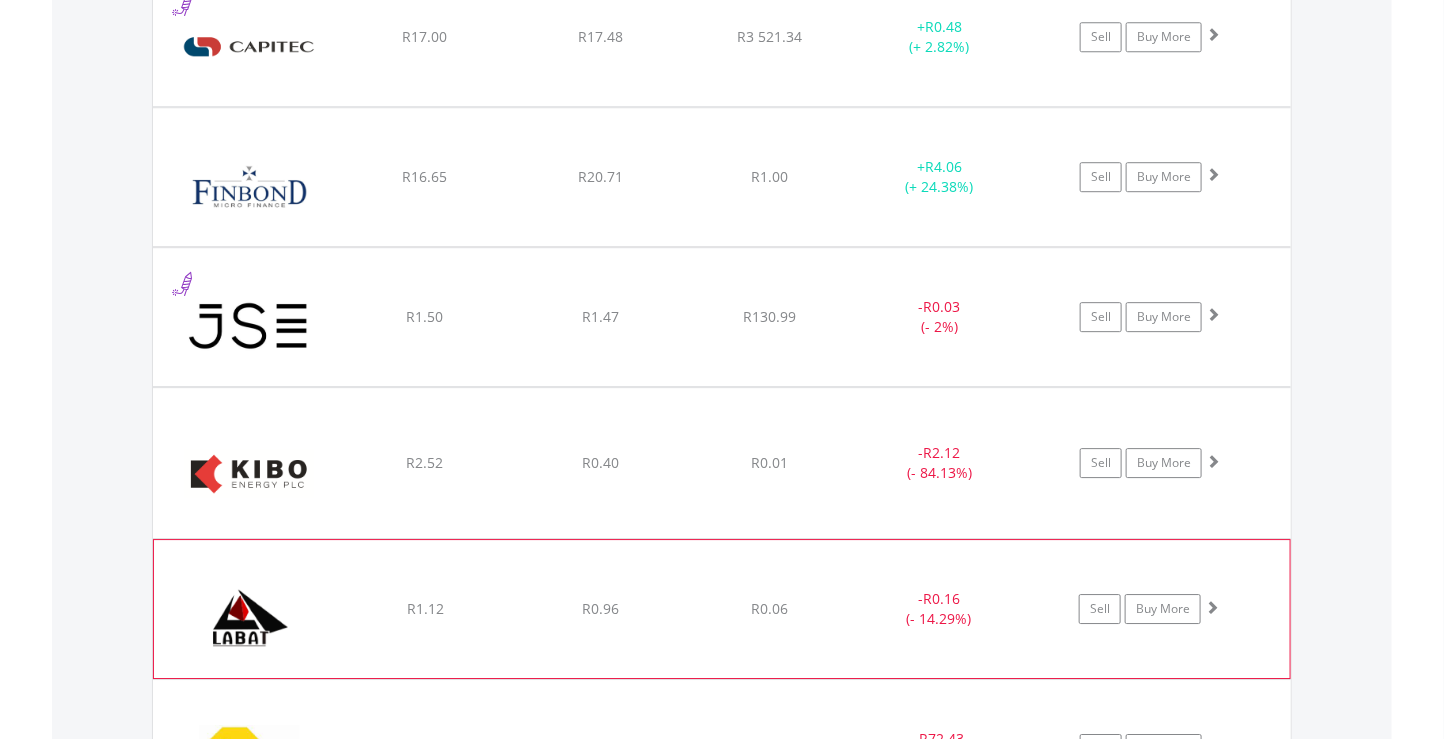 click on "R1.12" at bounding box center (425, -382) 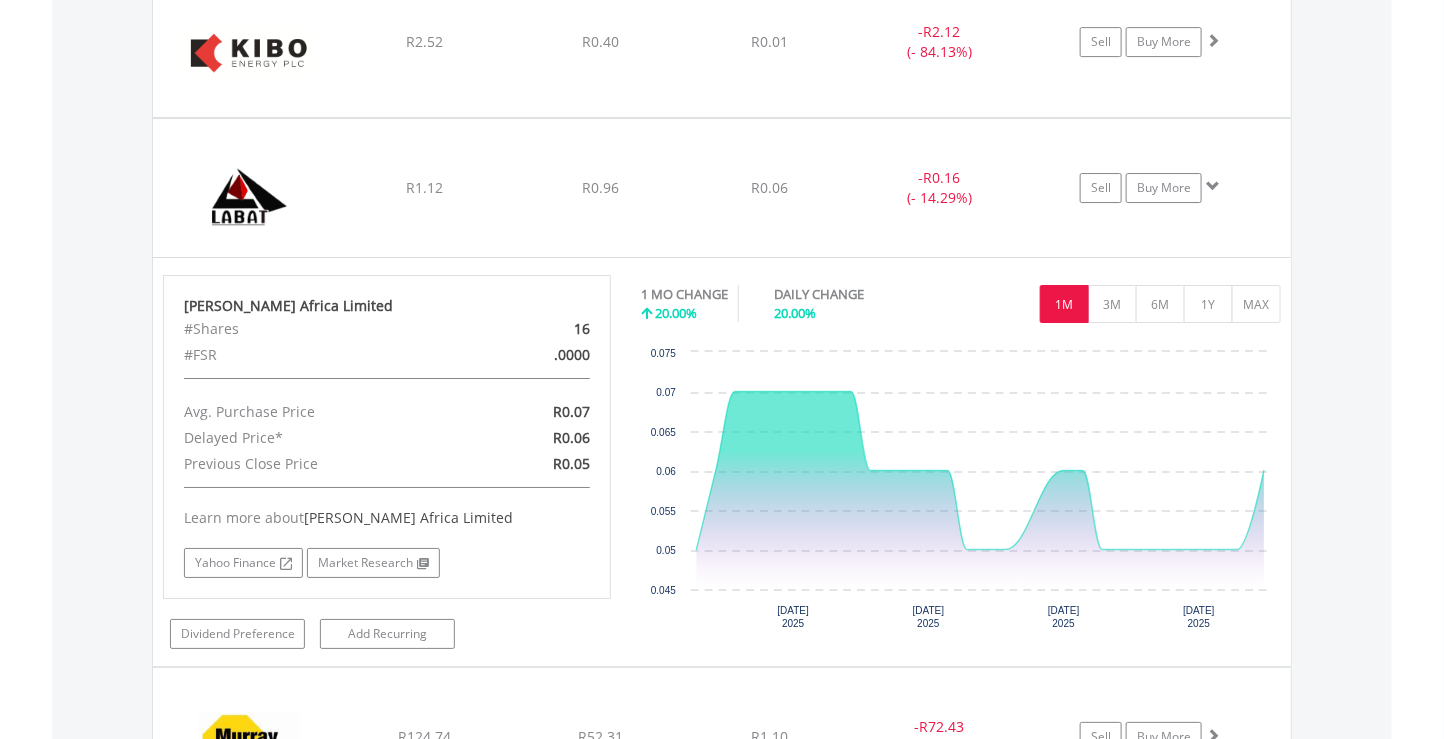 scroll, scrollTop: 2484, scrollLeft: 0, axis: vertical 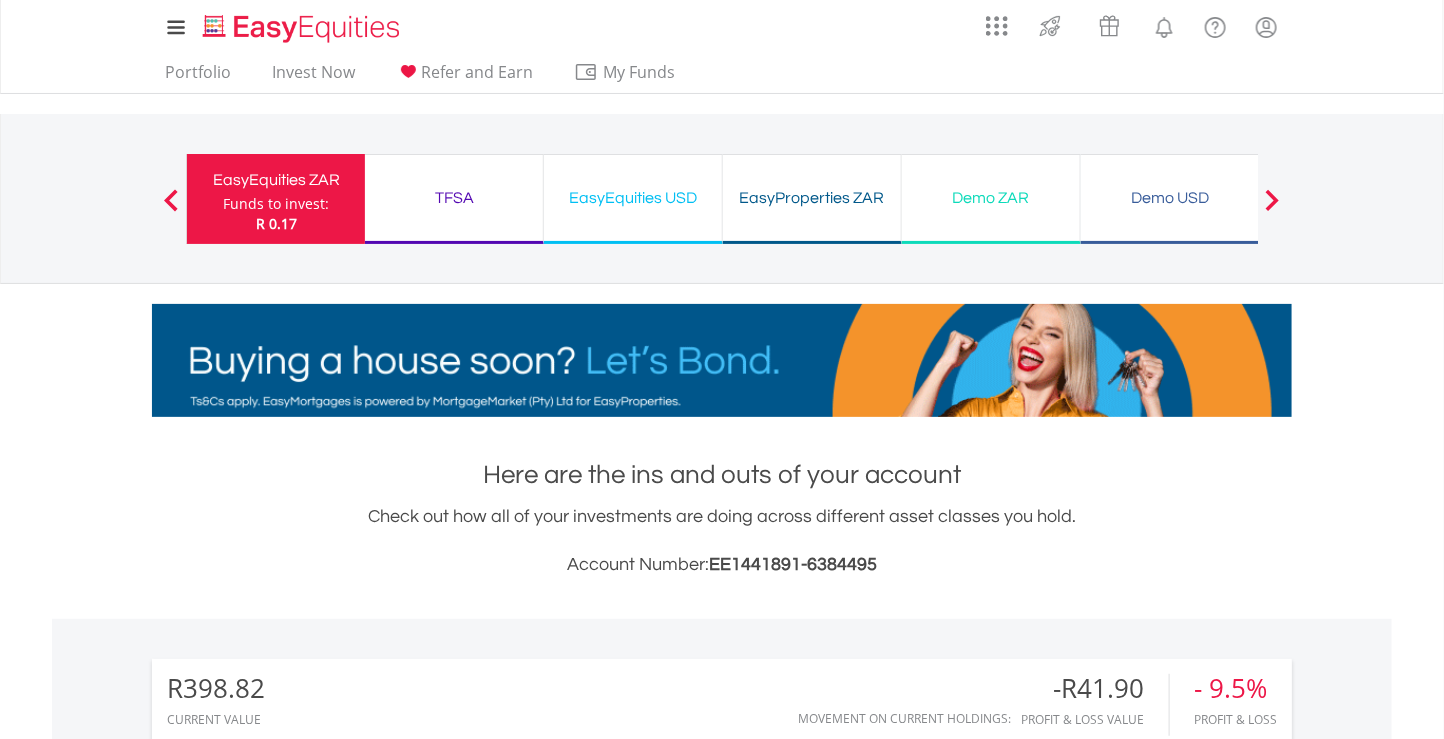 click on "EasyProperties ZAR" at bounding box center [812, 198] 